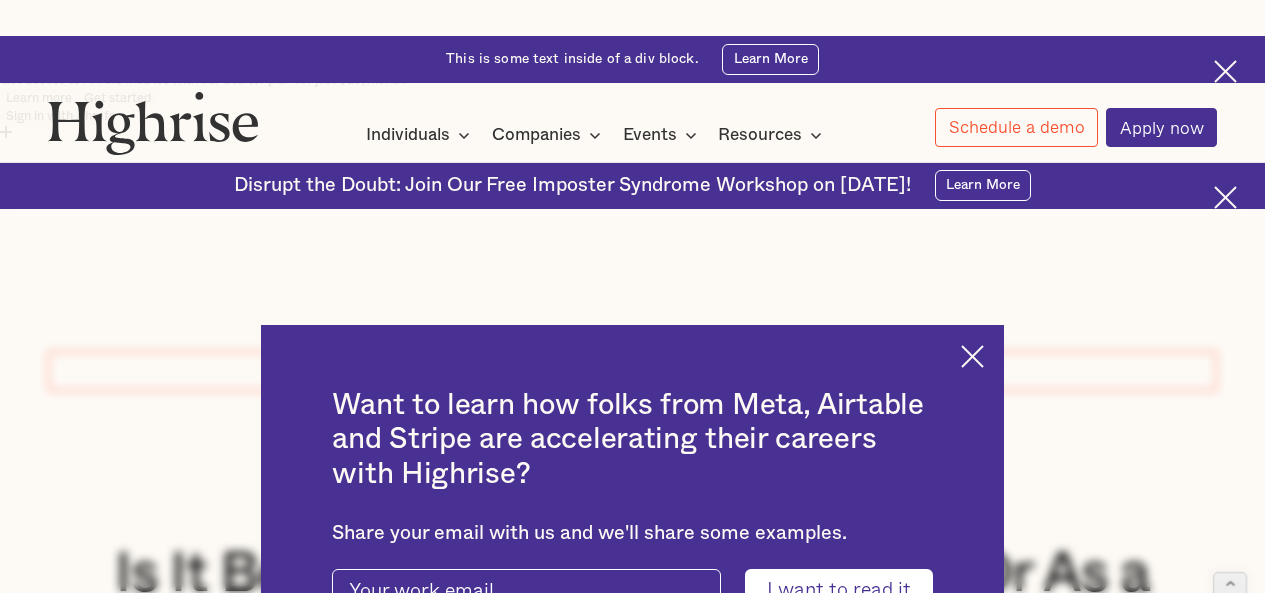 scroll, scrollTop: 0, scrollLeft: 0, axis: both 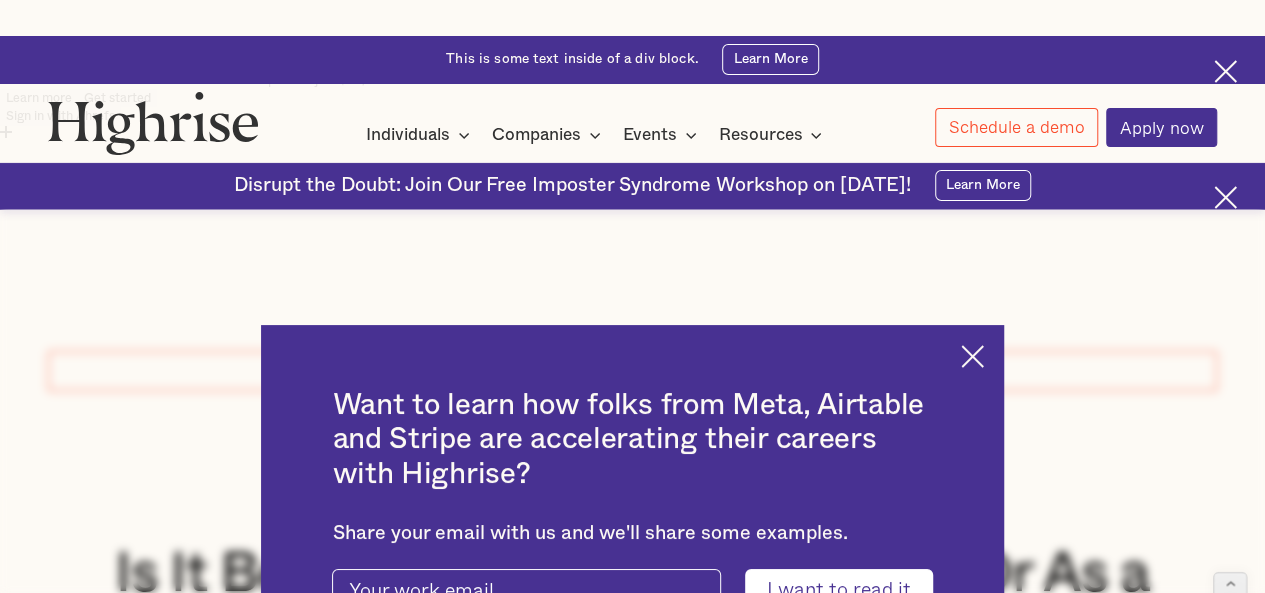click on "Want to learn how folks from Meta, Airtable and Stripe are accelerating their careers with Highrise? Share your email with us and we'll share some examples. I want to read it Thank you! Your submission has been received! Oops! Something went wrong while submitting the form." at bounding box center [632, 506] 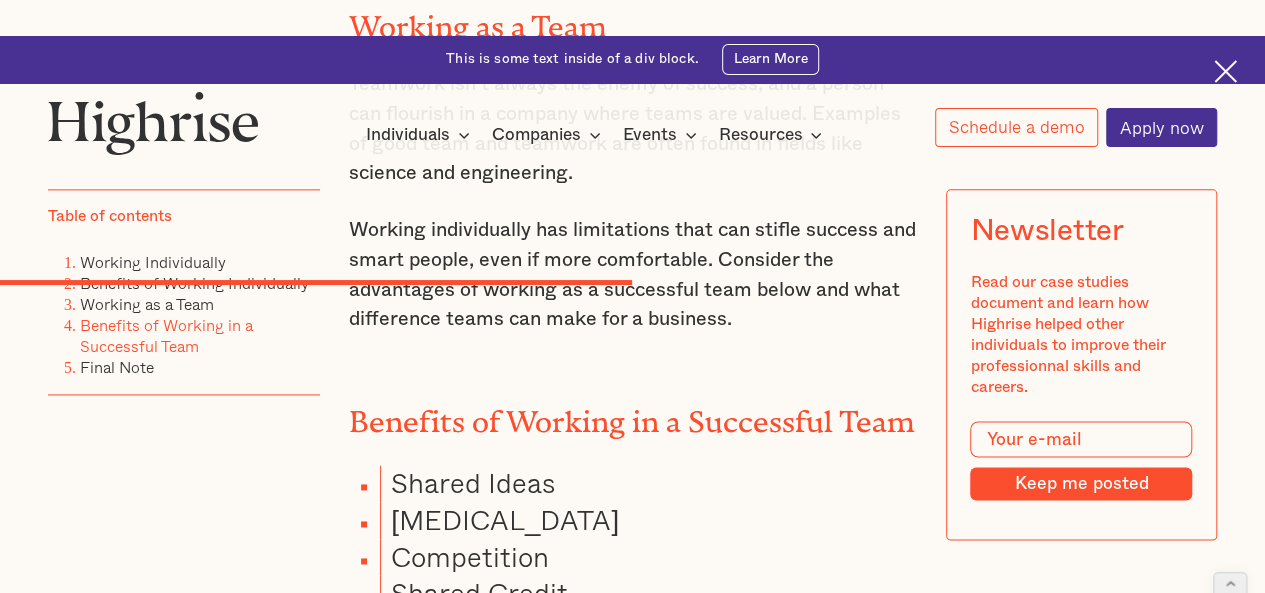 scroll, scrollTop: 5013, scrollLeft: 0, axis: vertical 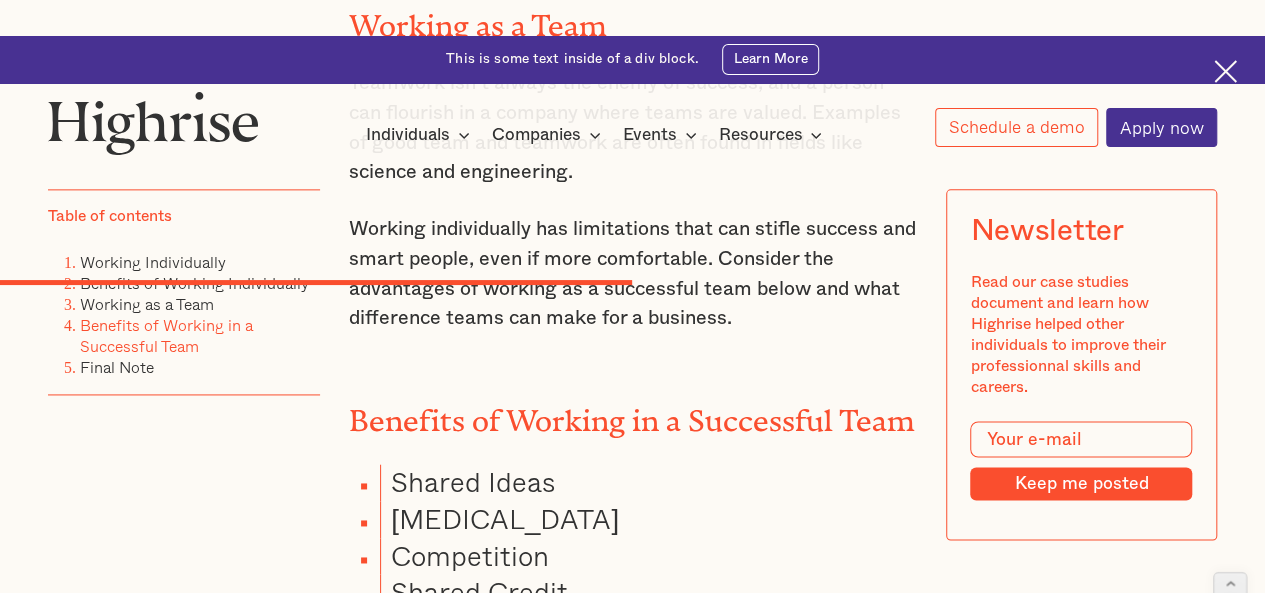 click on "Shared Ideas" at bounding box center [648, 482] 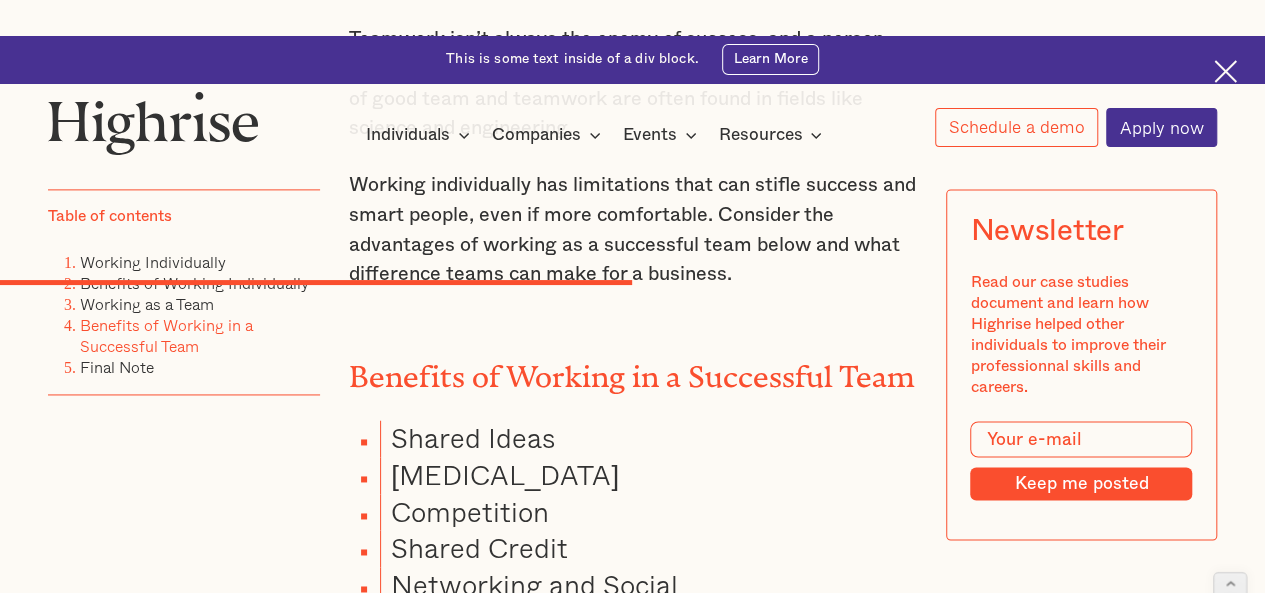 scroll, scrollTop: 4999, scrollLeft: 0, axis: vertical 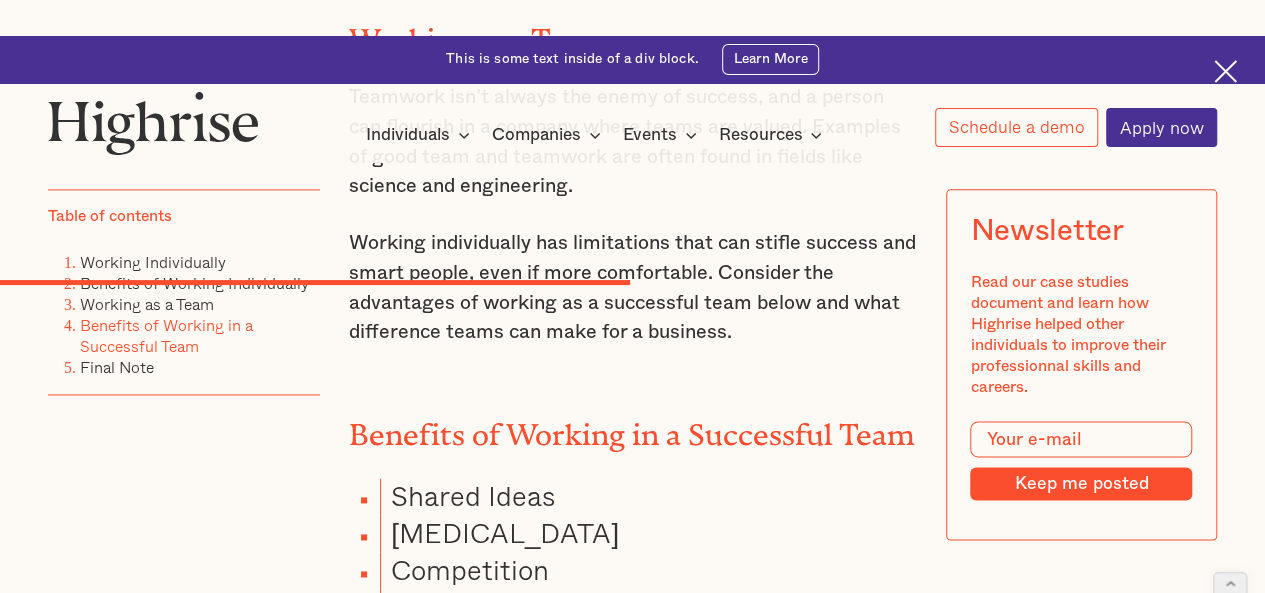 click on "Benefits of Working in a Successful Team" at bounding box center (633, 428) 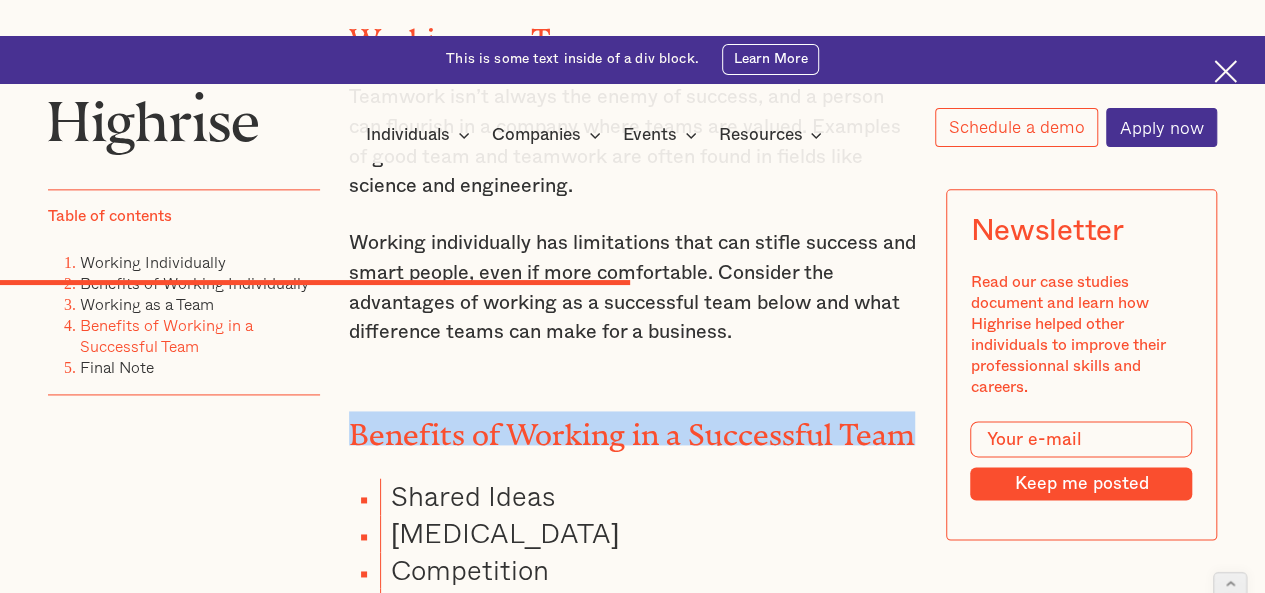 drag, startPoint x: 426, startPoint y: 339, endPoint x: 842, endPoint y: 327, distance: 416.17303 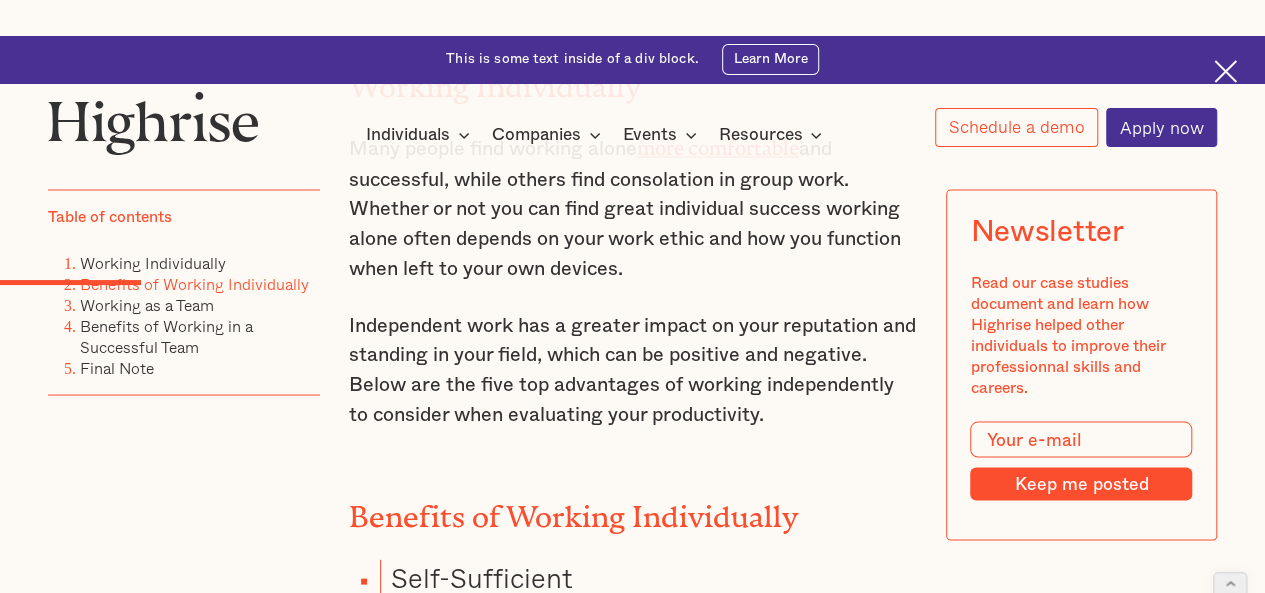 scroll, scrollTop: 1738, scrollLeft: 0, axis: vertical 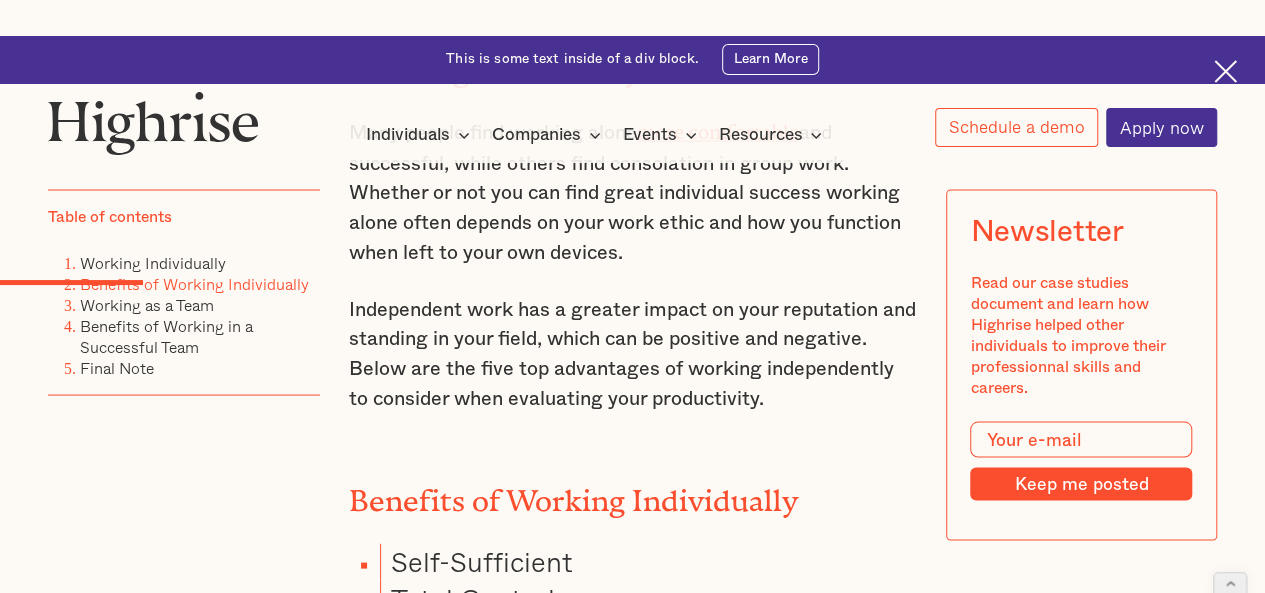 click on "Benefits of Working Individually" at bounding box center (633, 493) 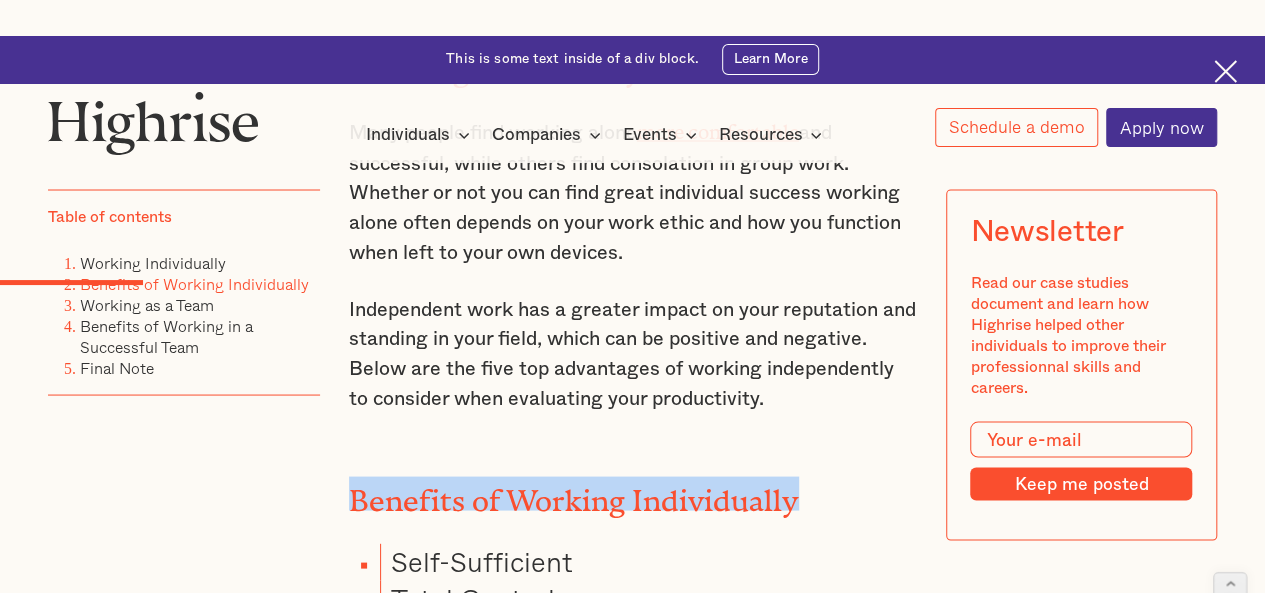 drag, startPoint x: 416, startPoint y: 383, endPoint x: 672, endPoint y: 373, distance: 256.19525 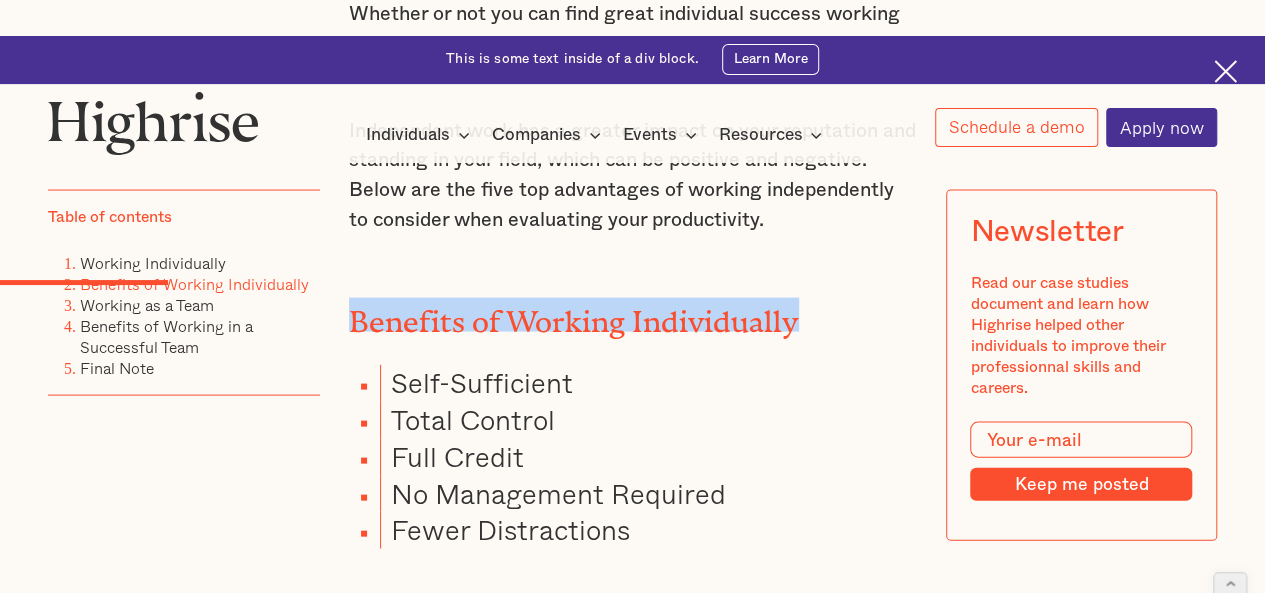 scroll, scrollTop: 1918, scrollLeft: 0, axis: vertical 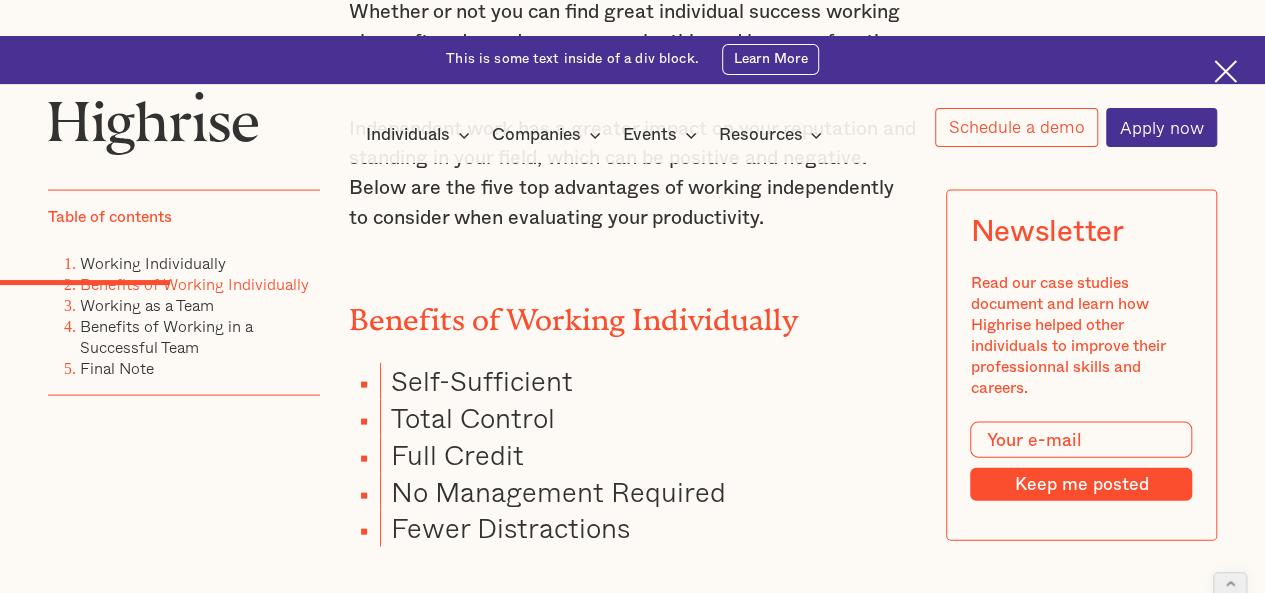 click on "Self-Sufficient" at bounding box center (648, 381) 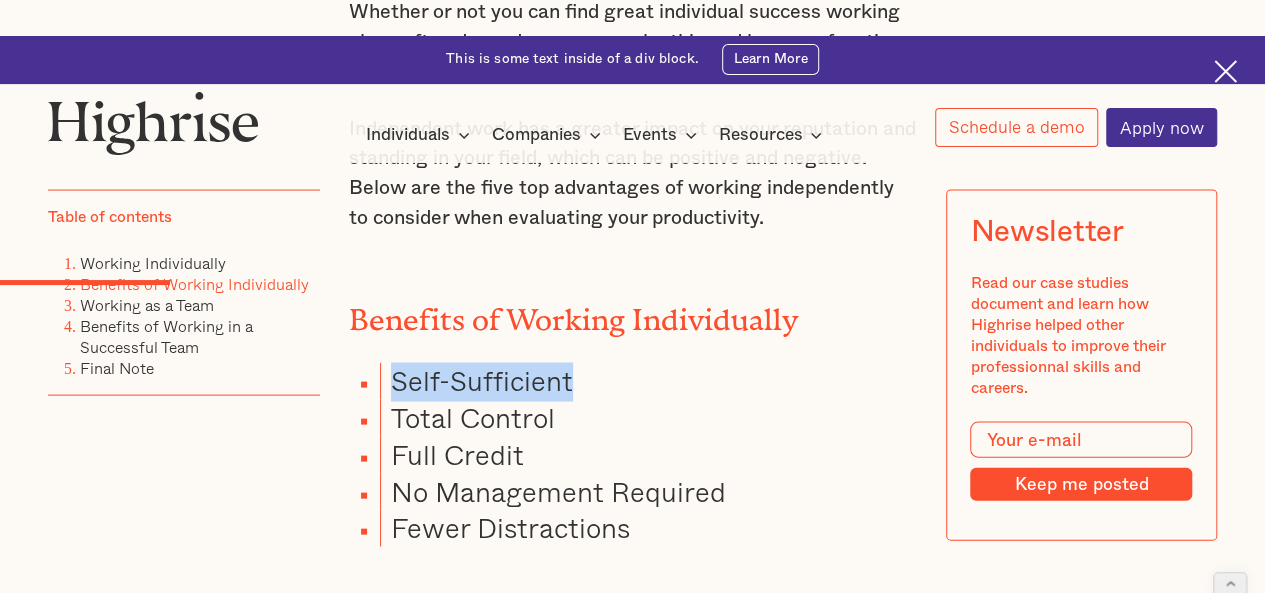 drag, startPoint x: 418, startPoint y: 268, endPoint x: 464, endPoint y: 276, distance: 46.69047 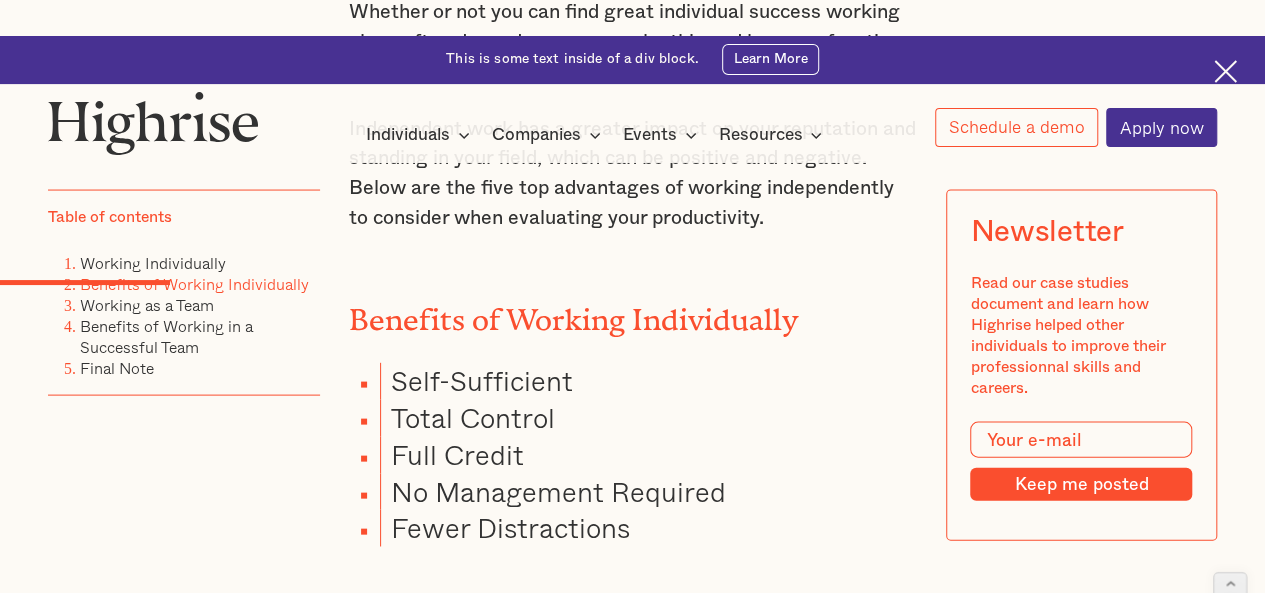 click on "Total Control" at bounding box center (648, 418) 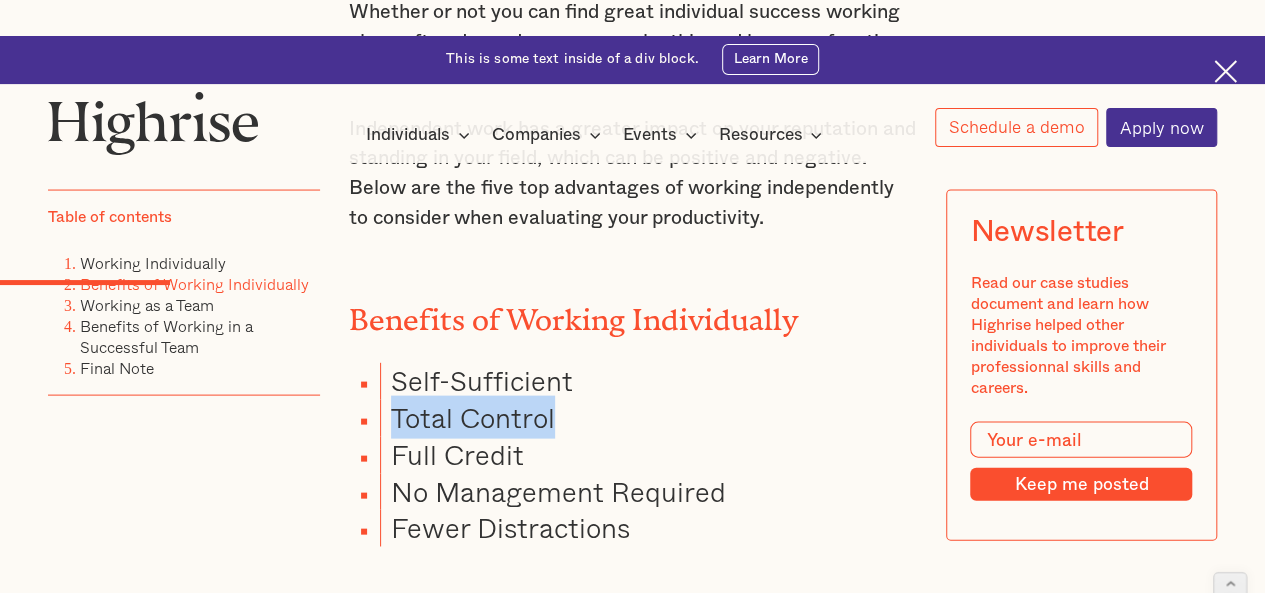 drag, startPoint x: 434, startPoint y: 310, endPoint x: 502, endPoint y: 307, distance: 68.06615 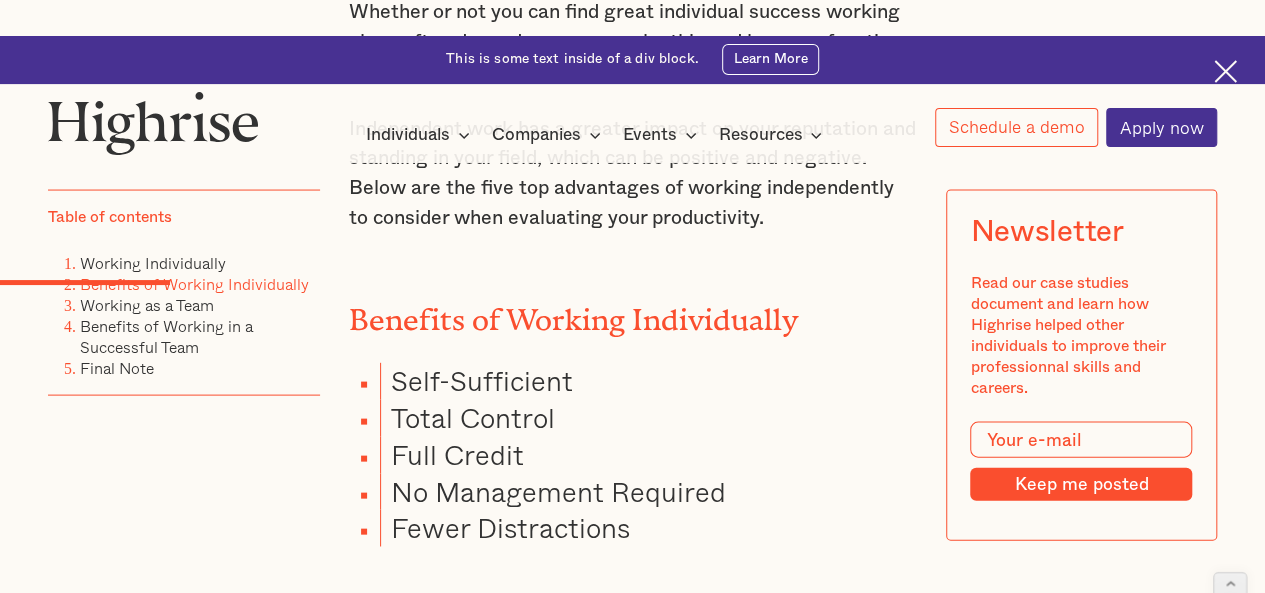 click on "Full Credit" at bounding box center [648, 455] 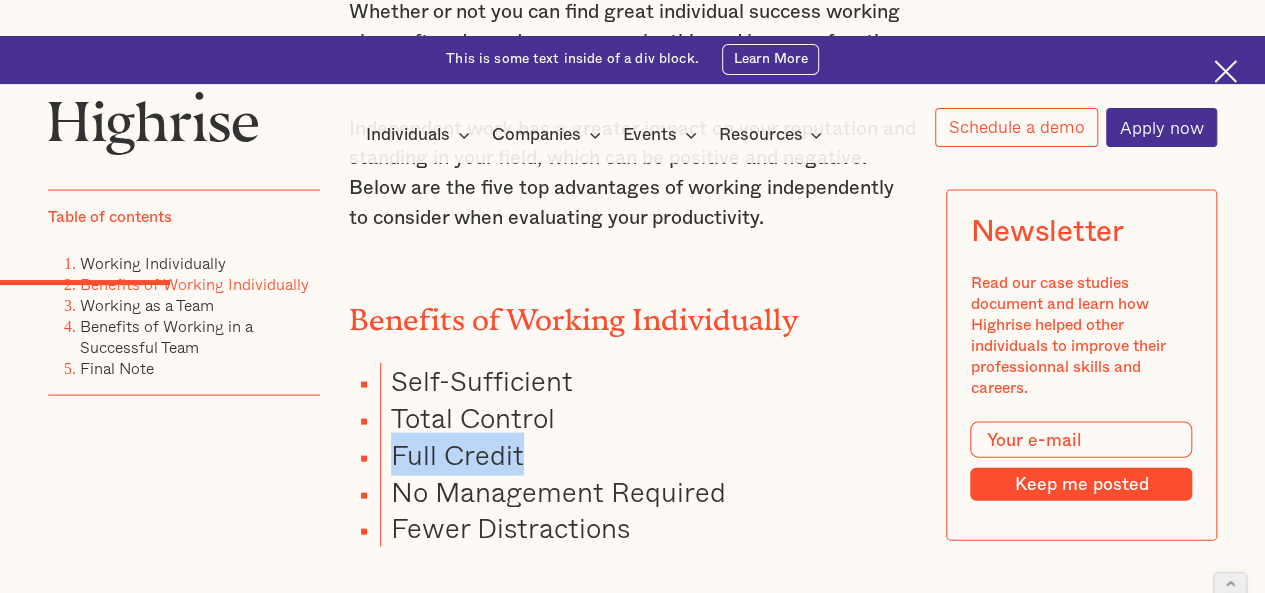 drag, startPoint x: 419, startPoint y: 341, endPoint x: 450, endPoint y: 343, distance: 31.06445 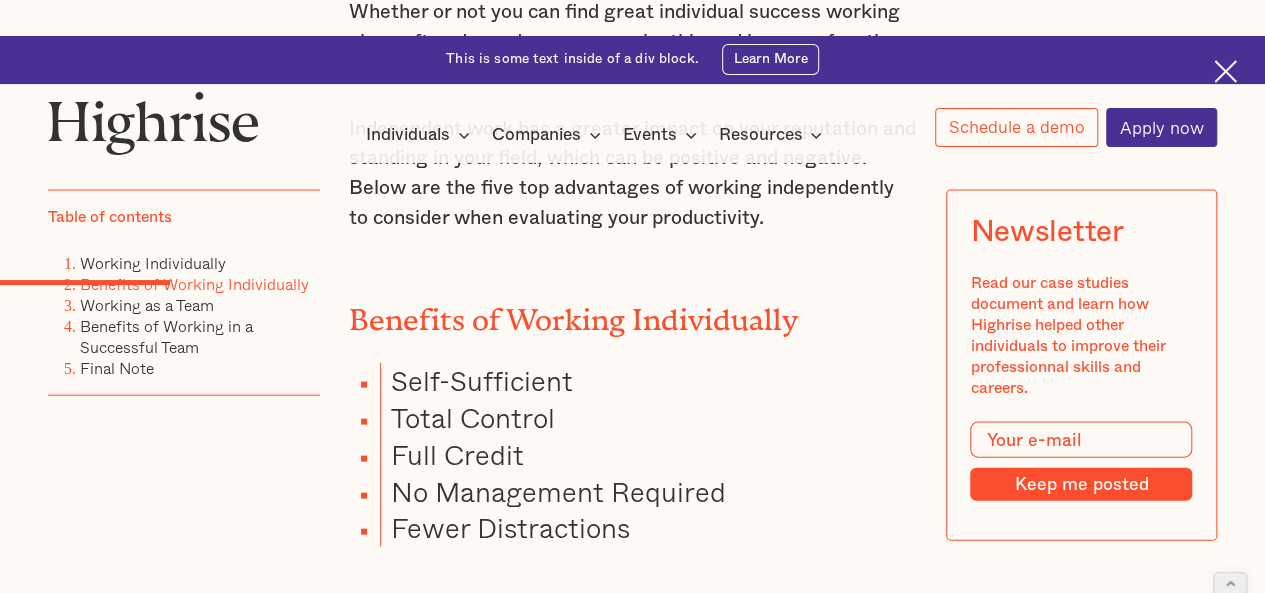 click on "No Management Required" at bounding box center [648, 492] 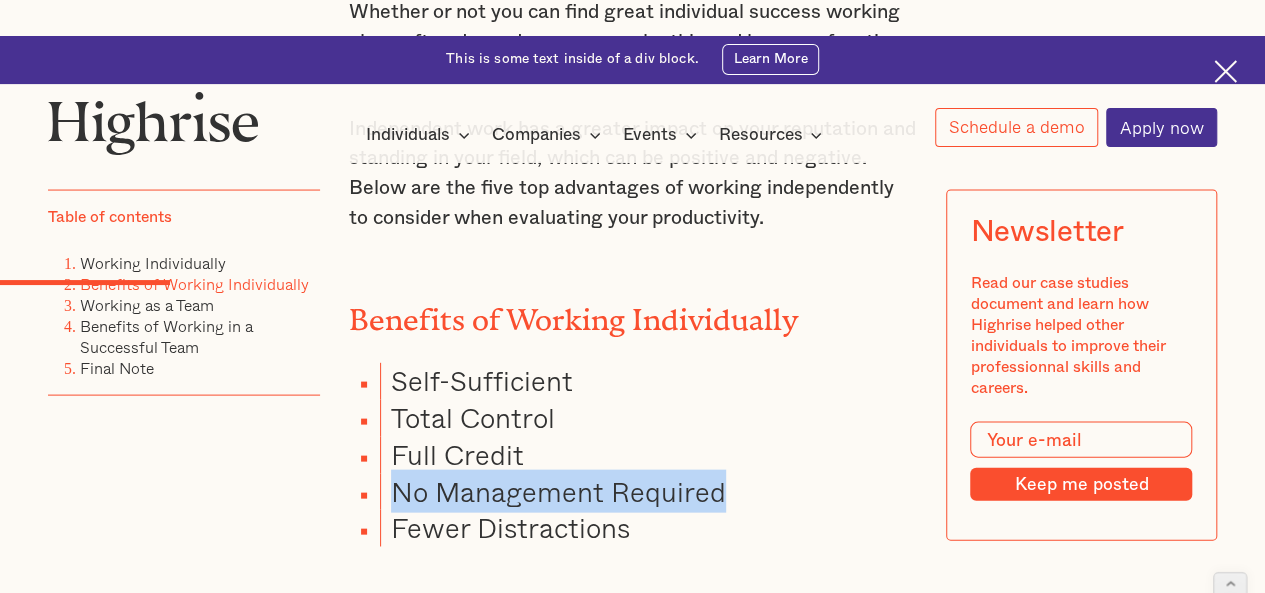 drag, startPoint x: 411, startPoint y: 387, endPoint x: 667, endPoint y: 384, distance: 256.01758 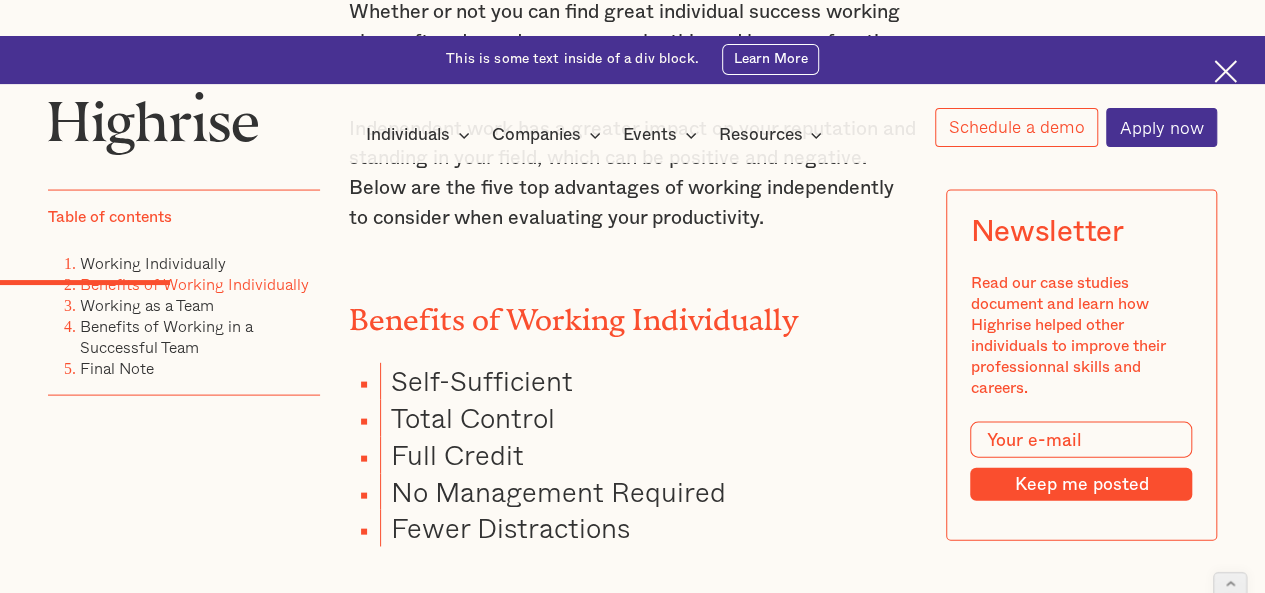click on "Fewer Distractions" at bounding box center (648, 528) 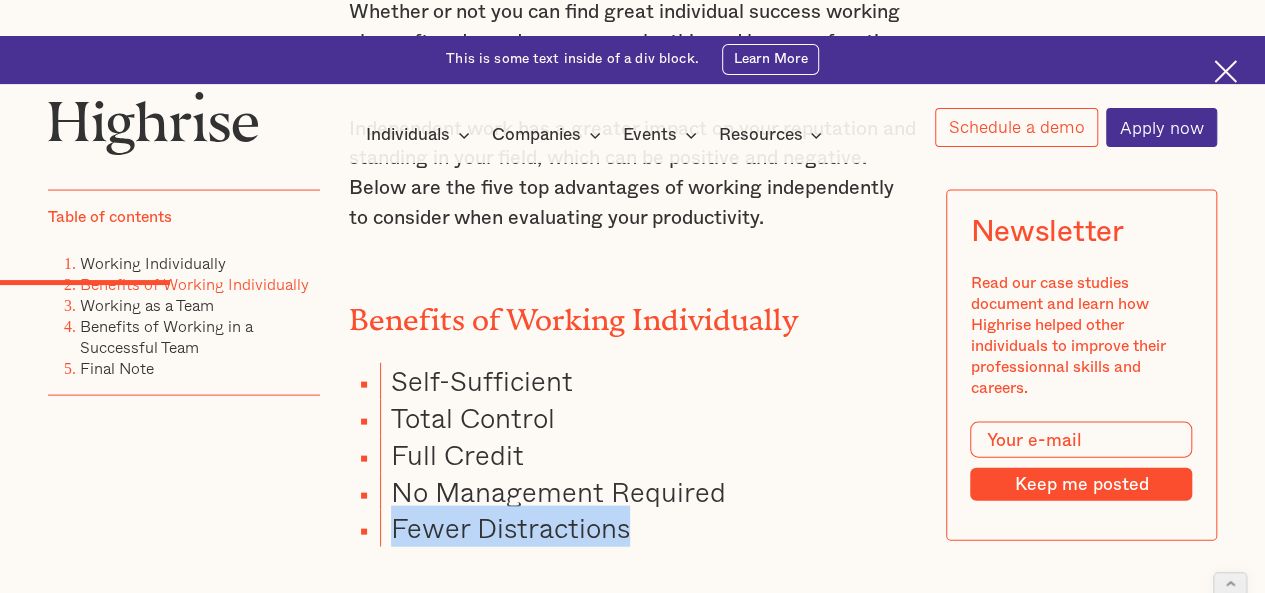 drag, startPoint x: 439, startPoint y: 420, endPoint x: 492, endPoint y: 420, distance: 53 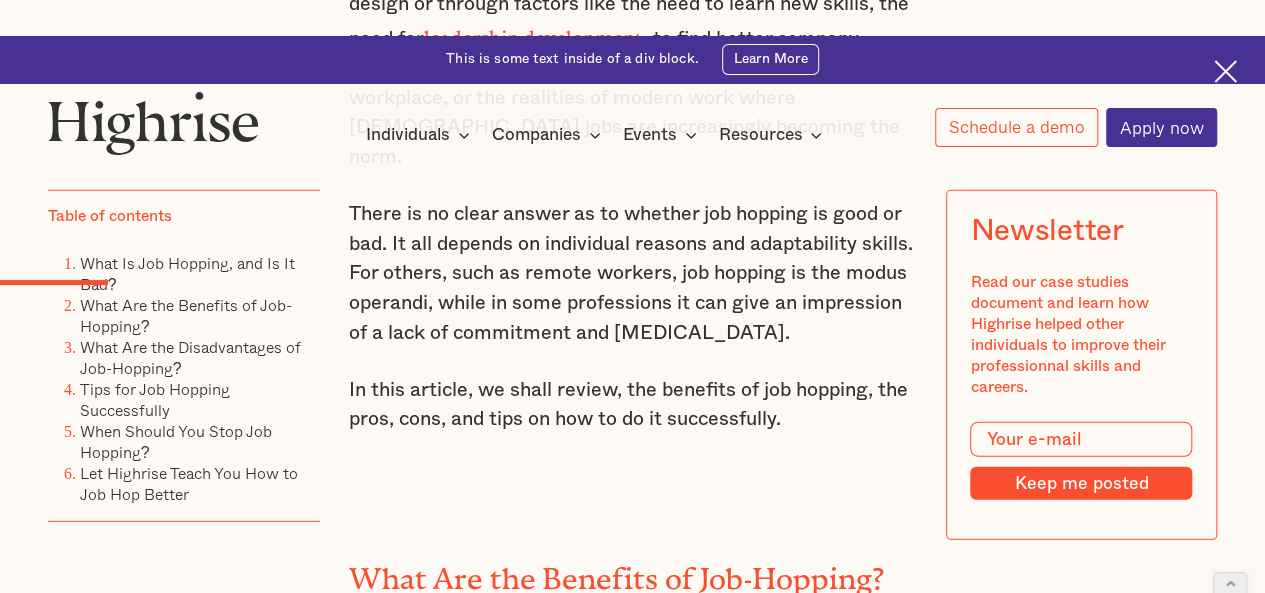 scroll, scrollTop: 2392, scrollLeft: 0, axis: vertical 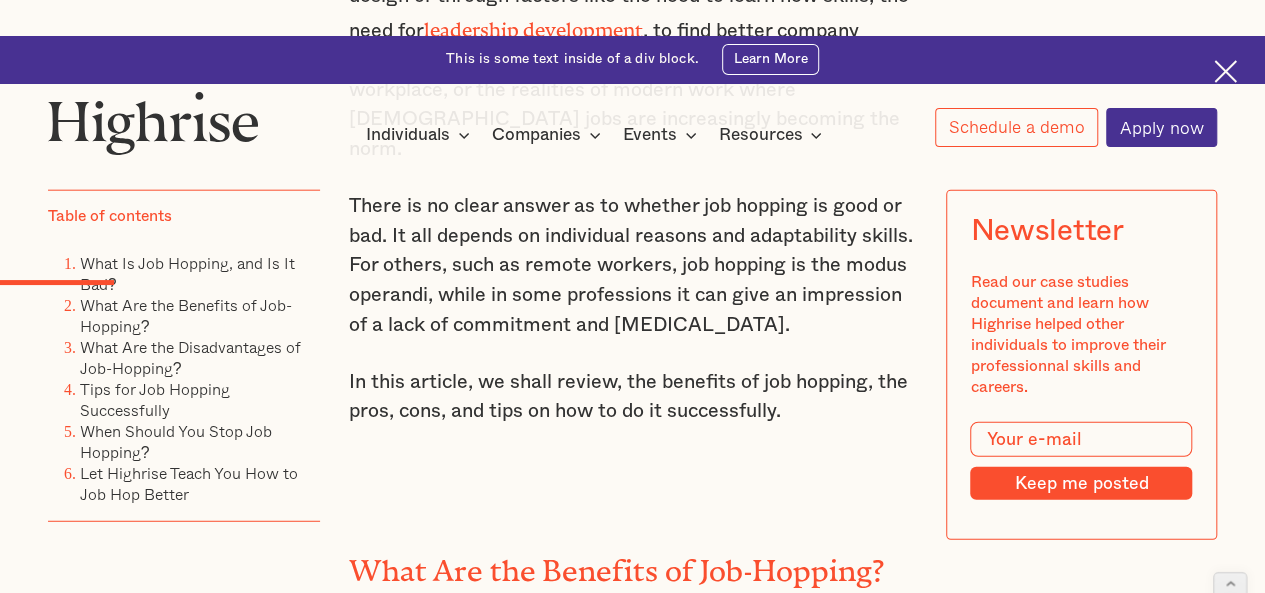 click on "What Are the Benefits of Job-Hopping?" at bounding box center (633, 564) 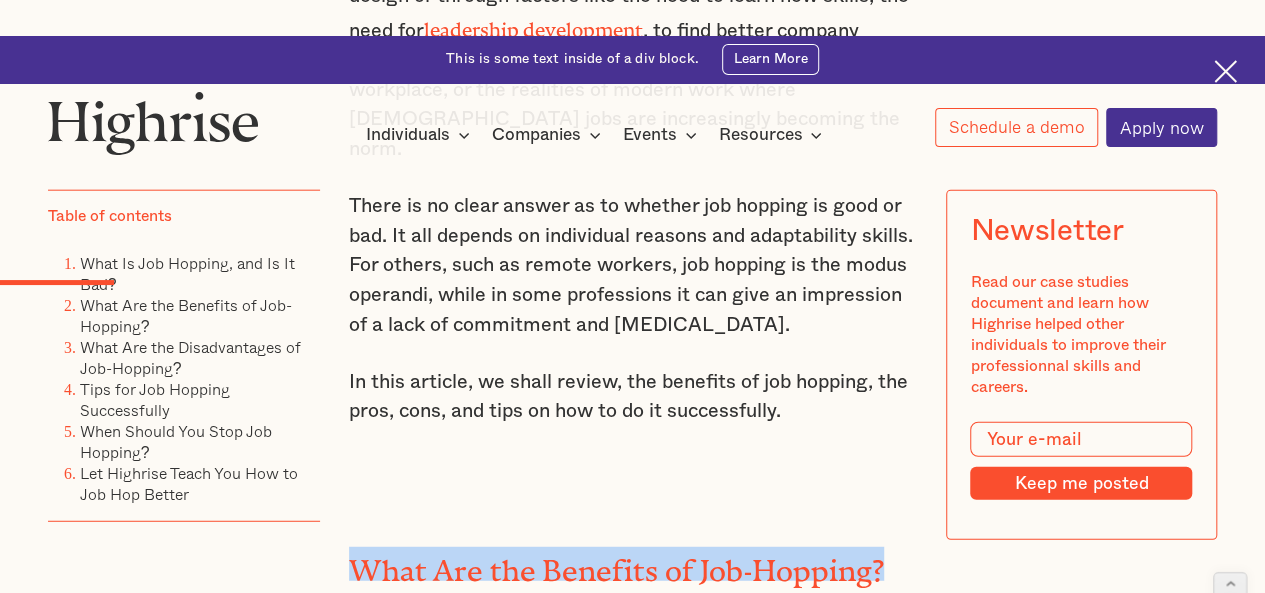 drag, startPoint x: 388, startPoint y: 405, endPoint x: 865, endPoint y: 412, distance: 477.05136 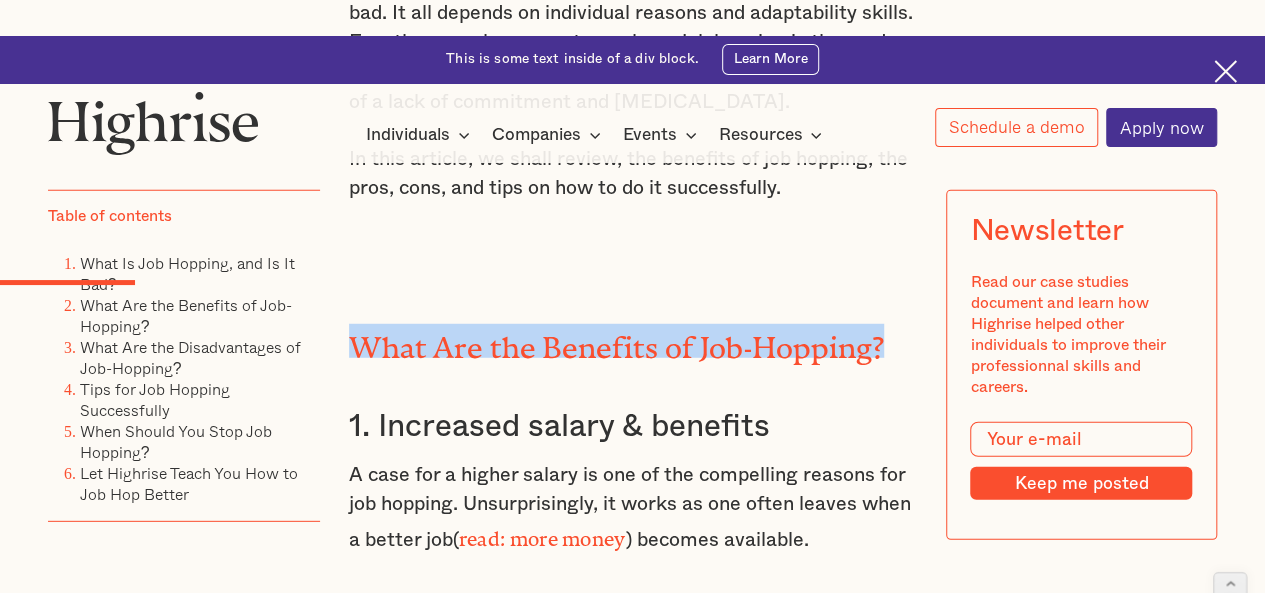 scroll, scrollTop: 2616, scrollLeft: 0, axis: vertical 